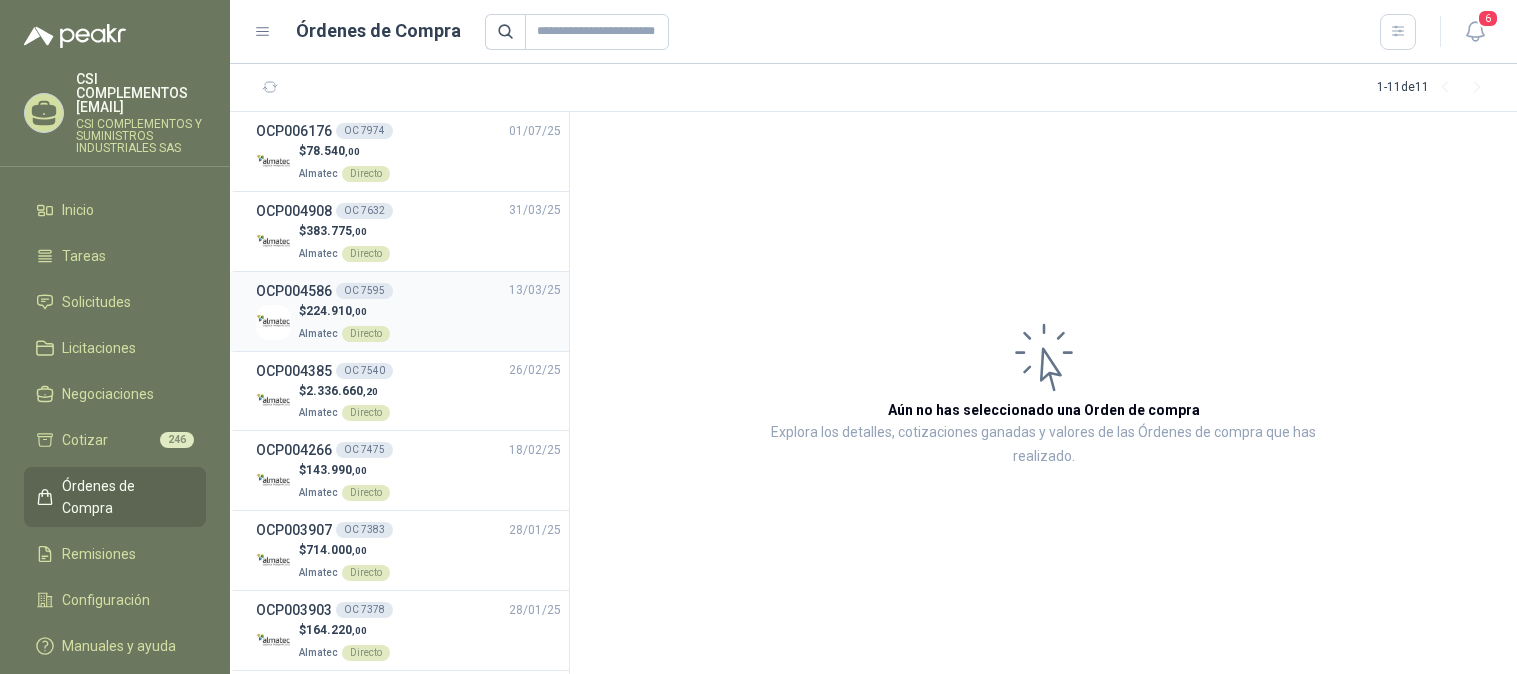 scroll, scrollTop: 0, scrollLeft: 0, axis: both 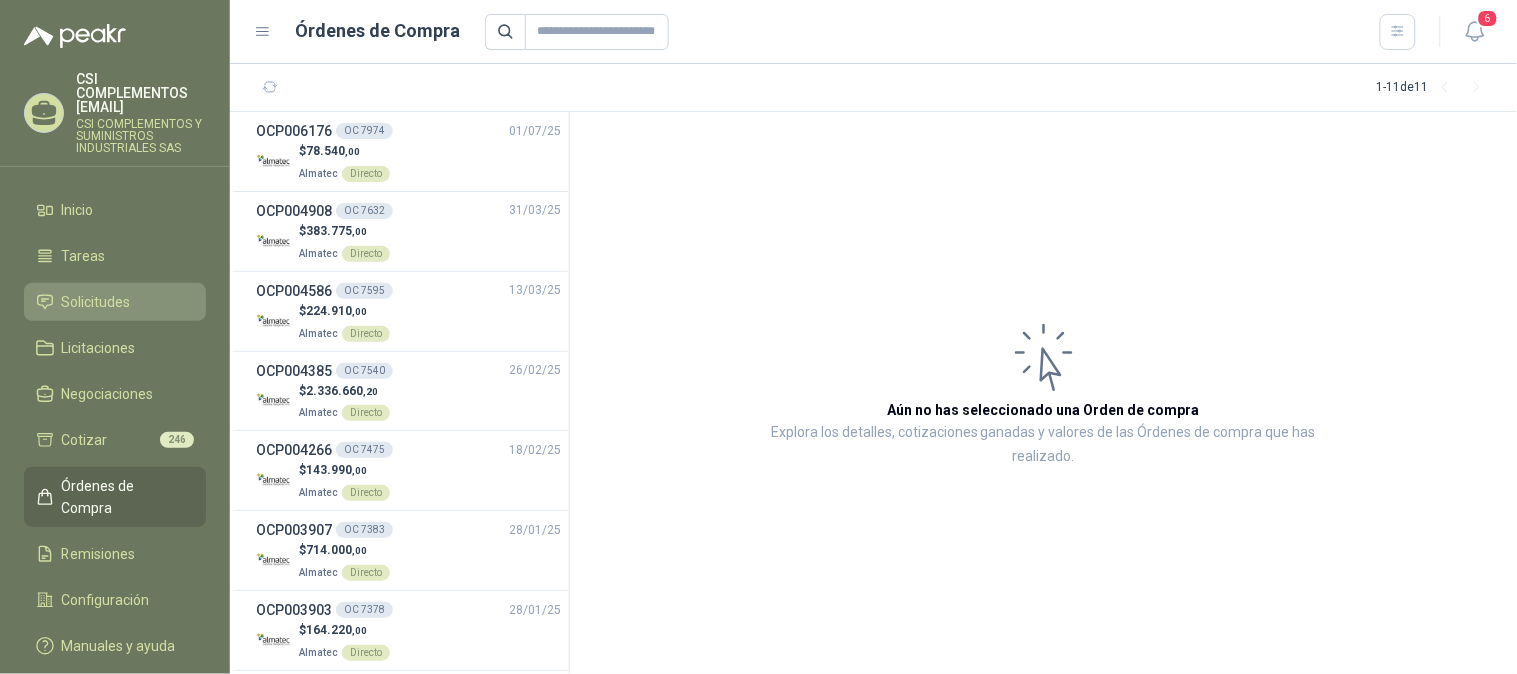 click on "Solicitudes" at bounding box center (96, 302) 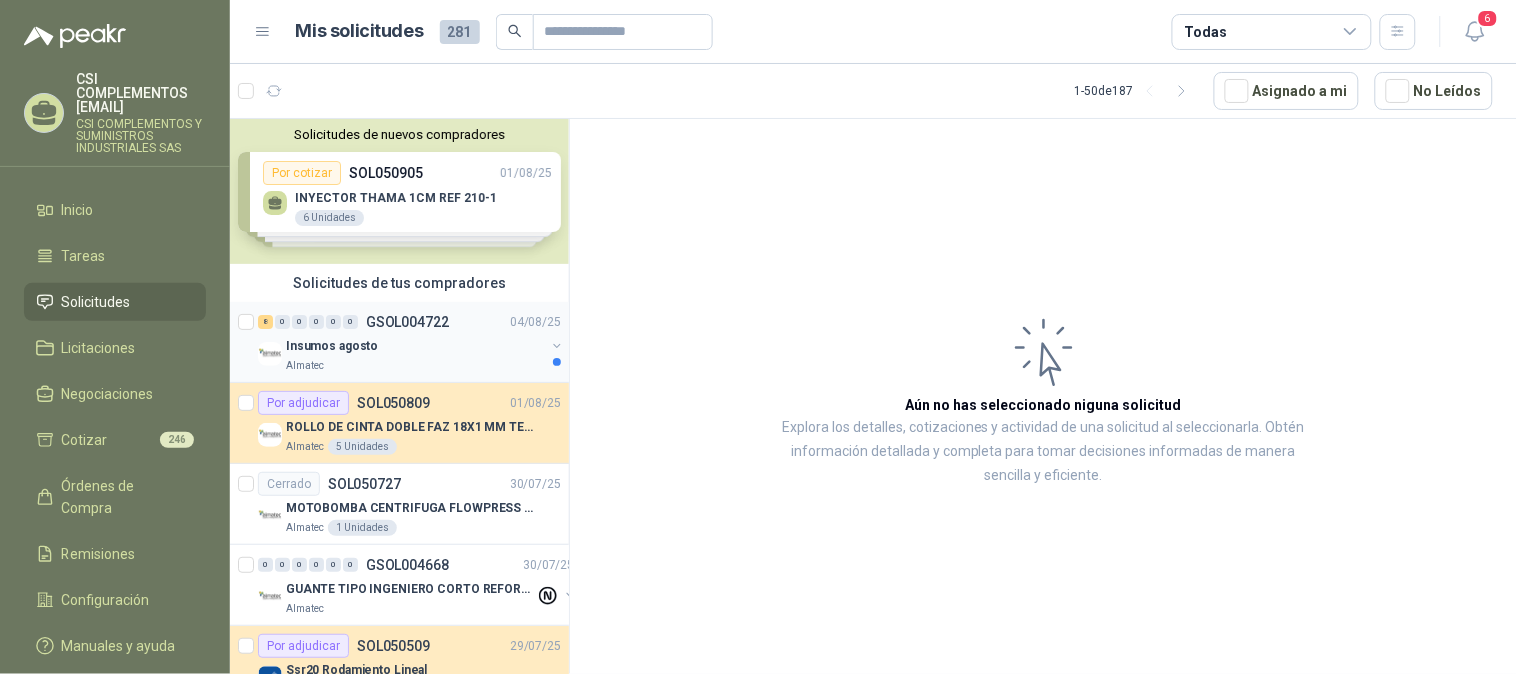 click on "Insumos agosto" at bounding box center [415, 346] 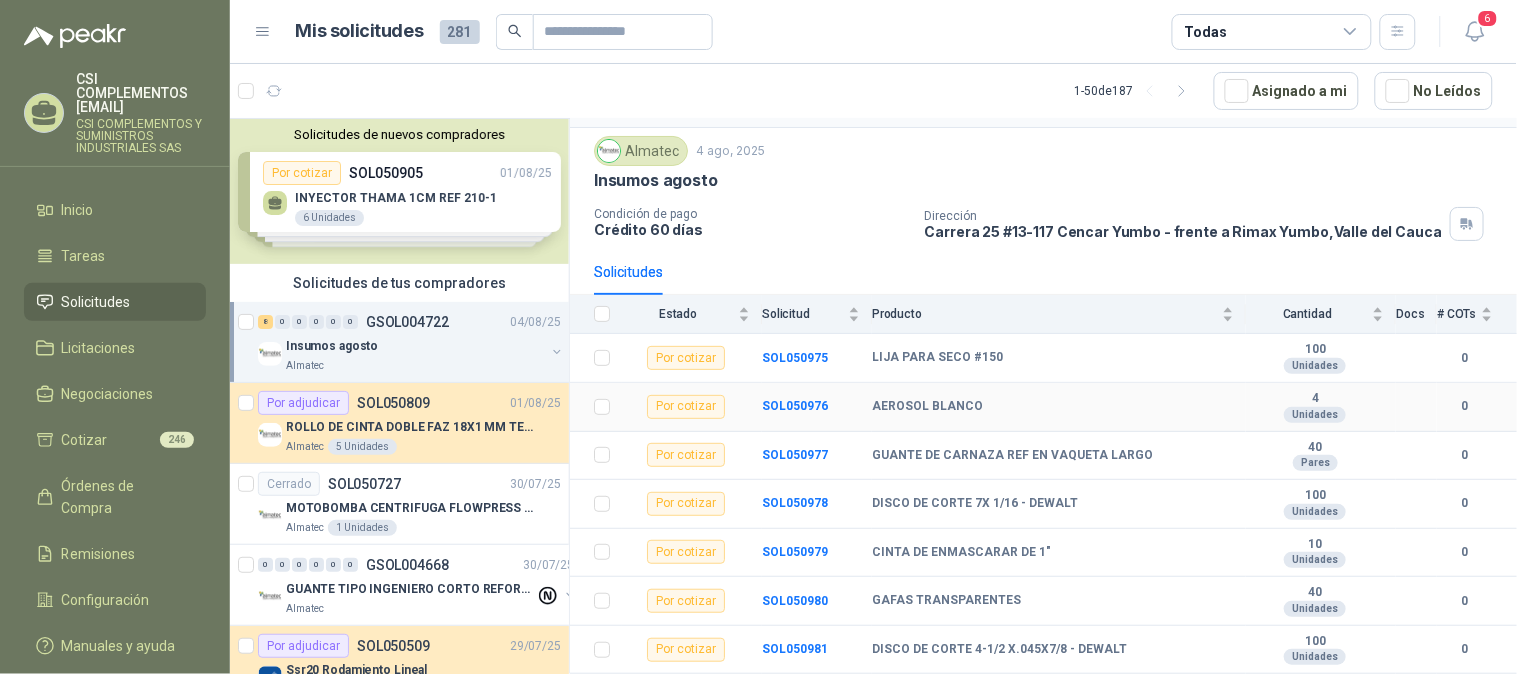 scroll, scrollTop: 97, scrollLeft: 0, axis: vertical 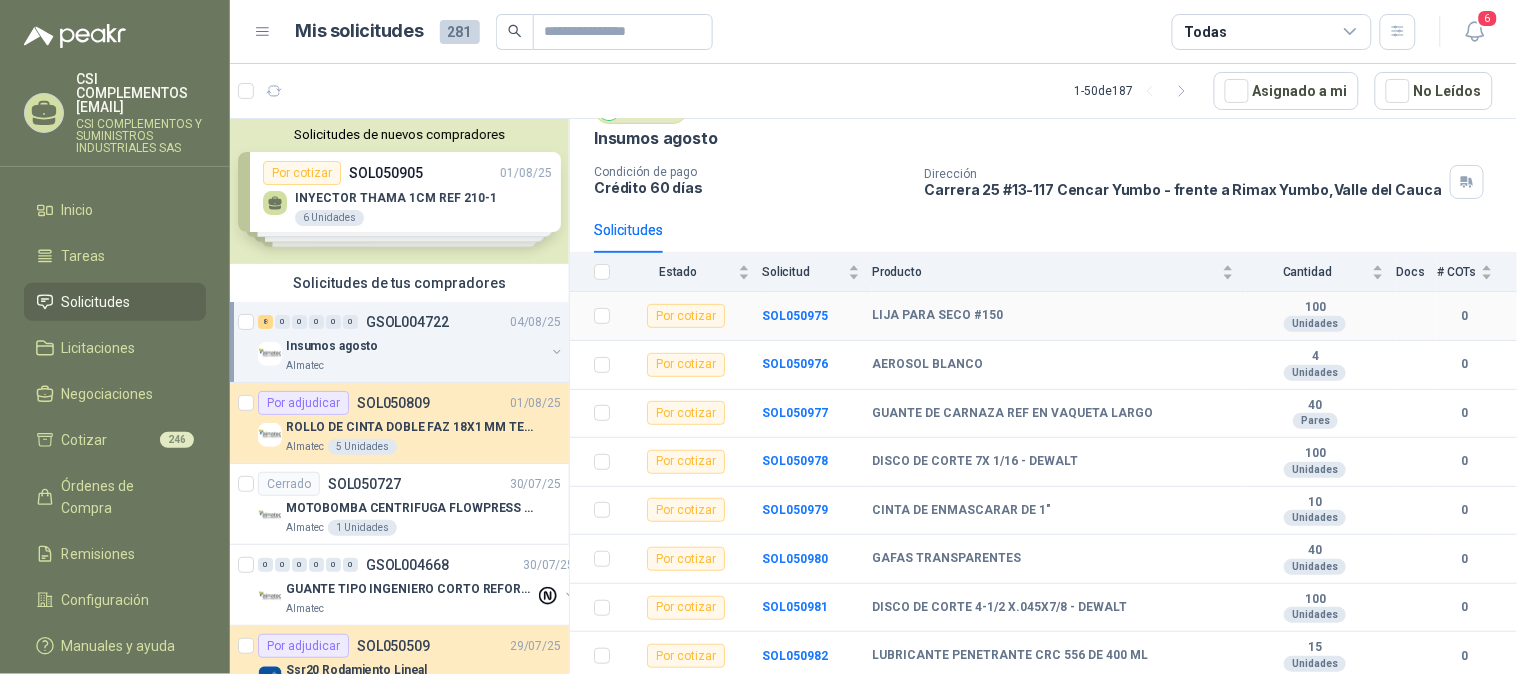 click on "LIJA PARA SECO #150" at bounding box center (937, 316) 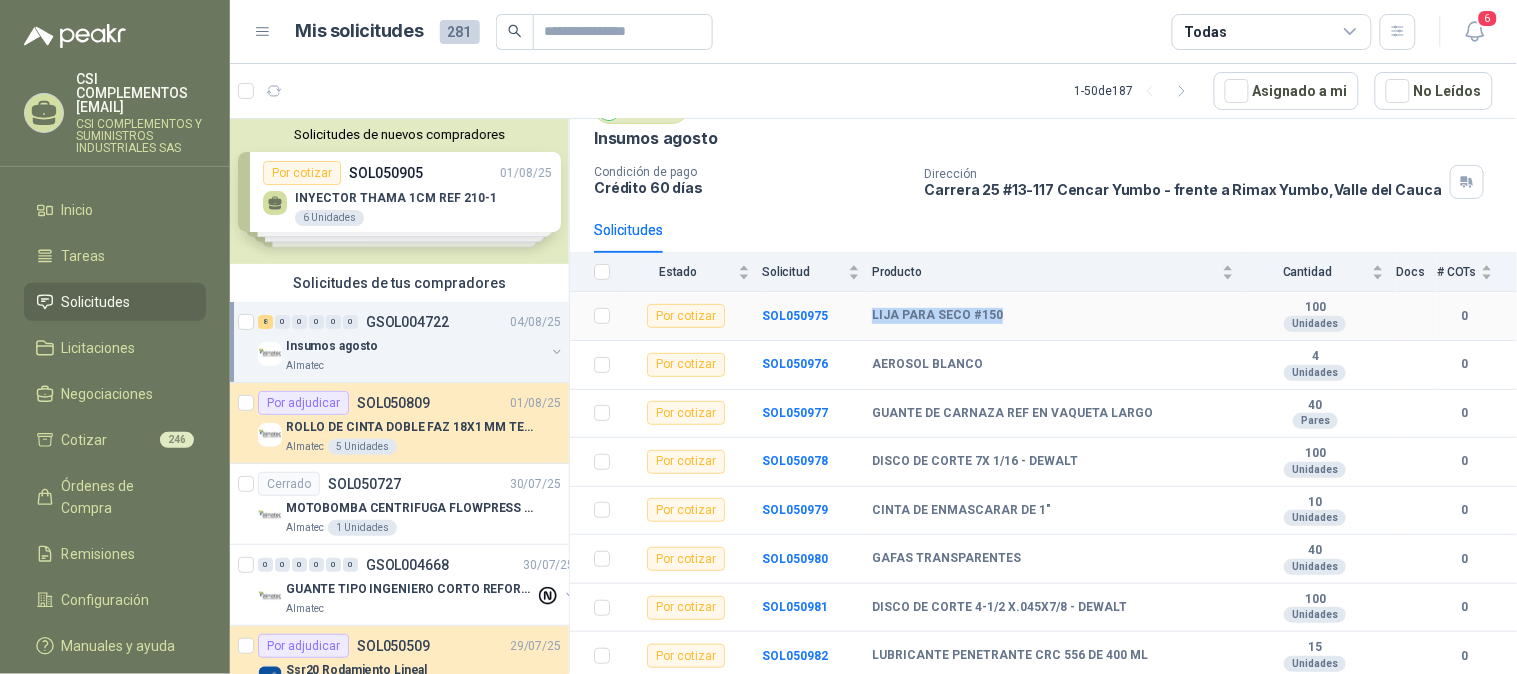 drag, startPoint x: 871, startPoint y: 313, endPoint x: 1004, endPoint y: 302, distance: 133.45412 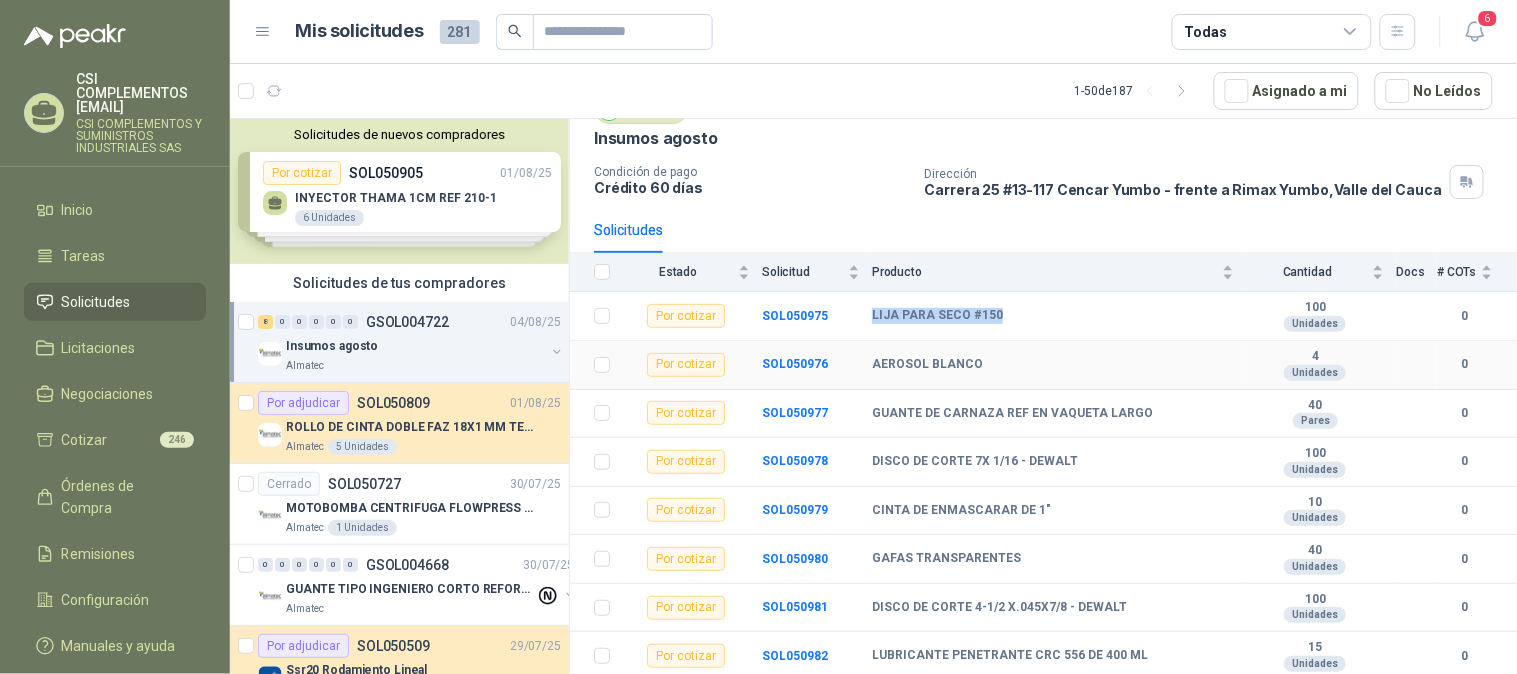 copy on "LIJA PARA SECO #150" 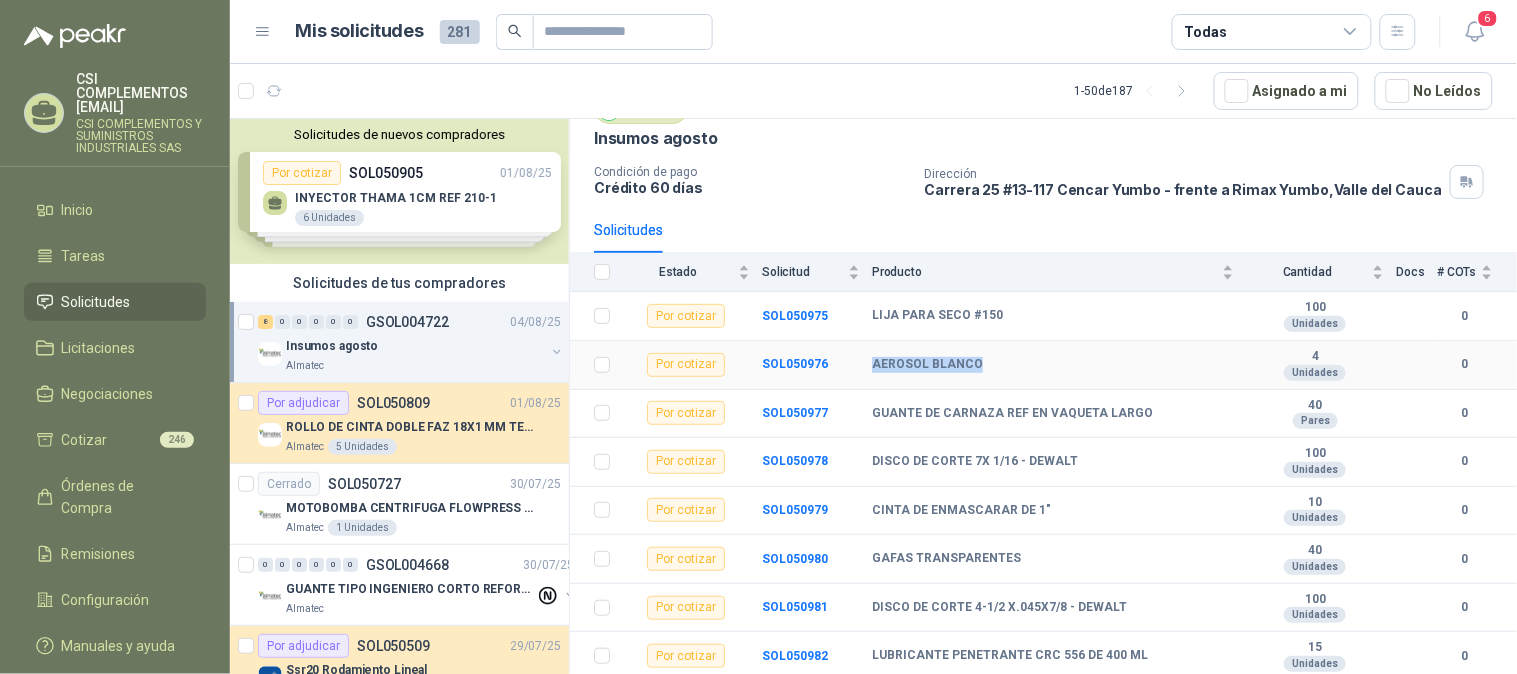 drag, startPoint x: 877, startPoint y: 363, endPoint x: 975, endPoint y: 370, distance: 98.24968 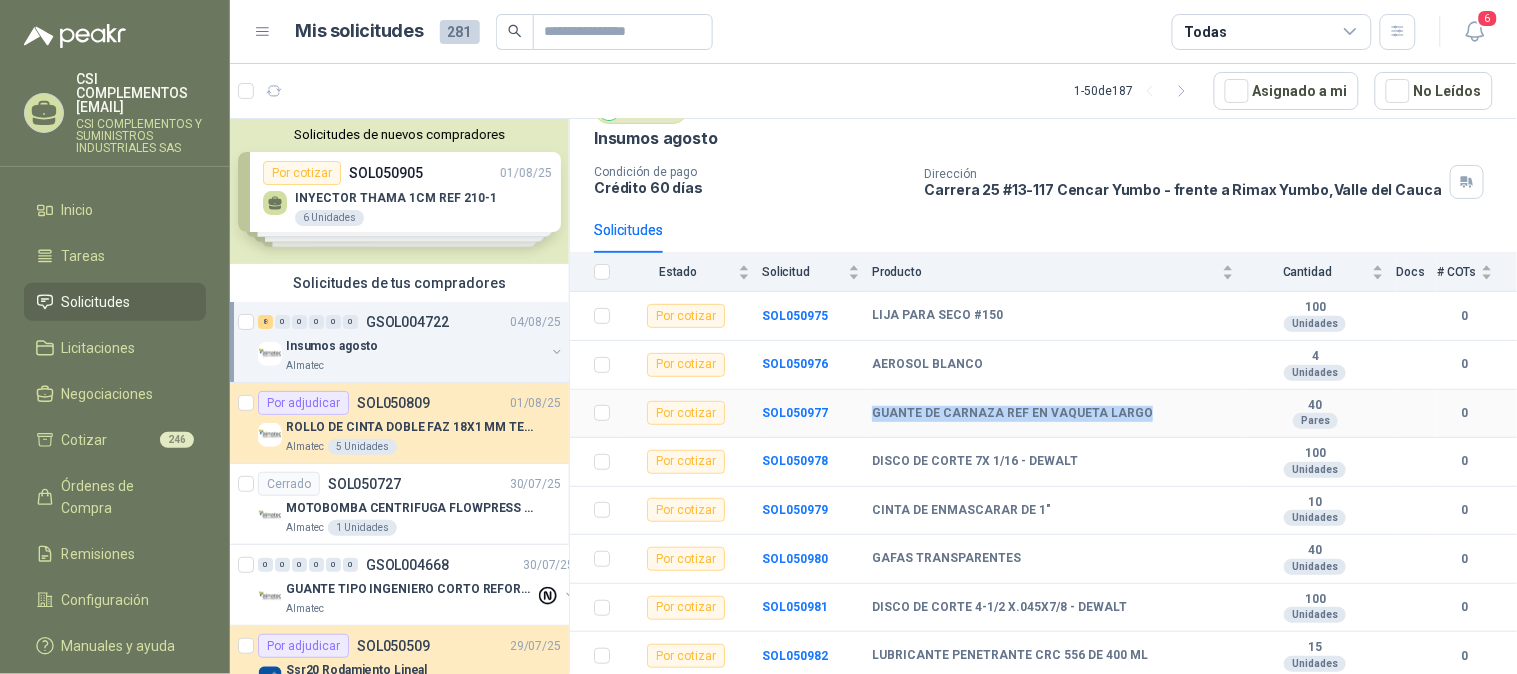 drag, startPoint x: 871, startPoint y: 414, endPoint x: 1136, endPoint y: 418, distance: 265.03018 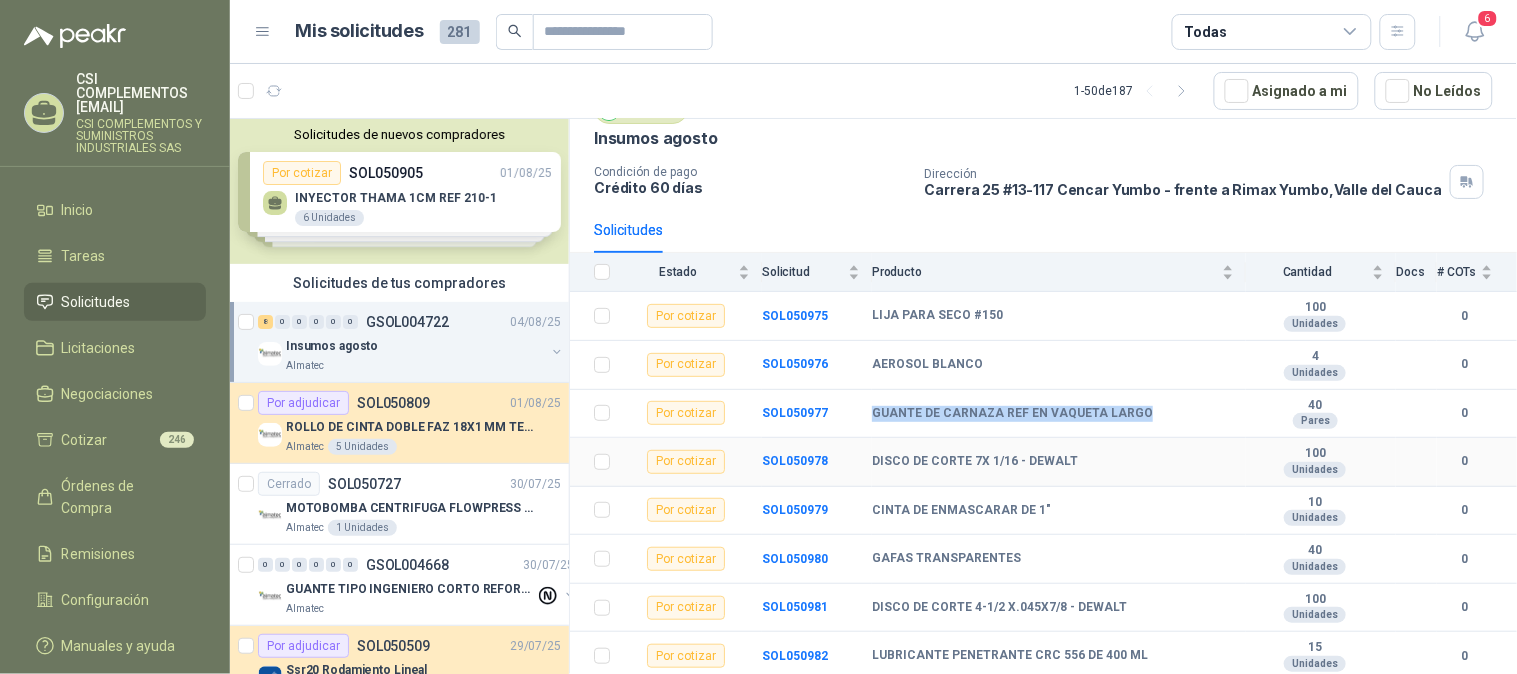 copy on "GUANTE DE CARNAZA REF EN VAQUETA LARGO" 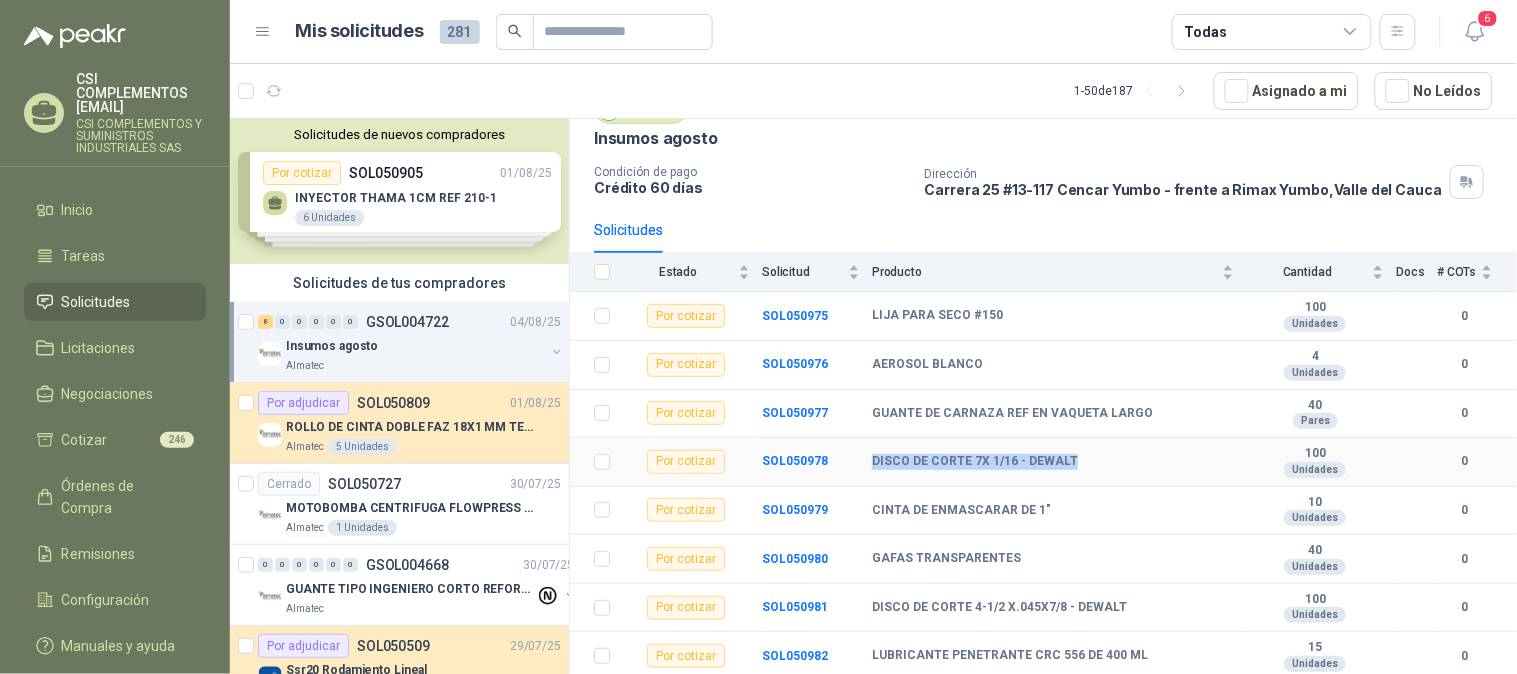 drag, startPoint x: 870, startPoint y: 466, endPoint x: 1068, endPoint y: 444, distance: 199.21848 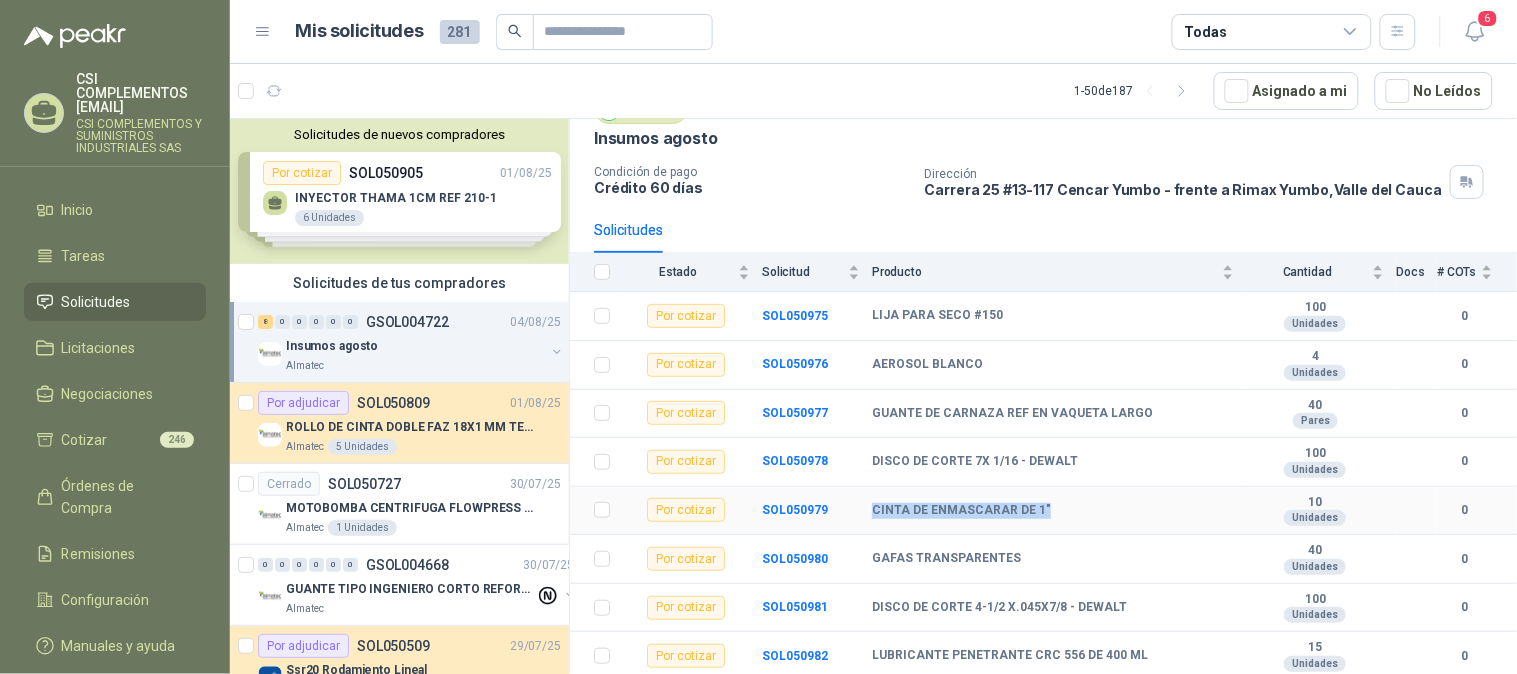 drag, startPoint x: 871, startPoint y: 505, endPoint x: 1048, endPoint y: 494, distance: 177.34148 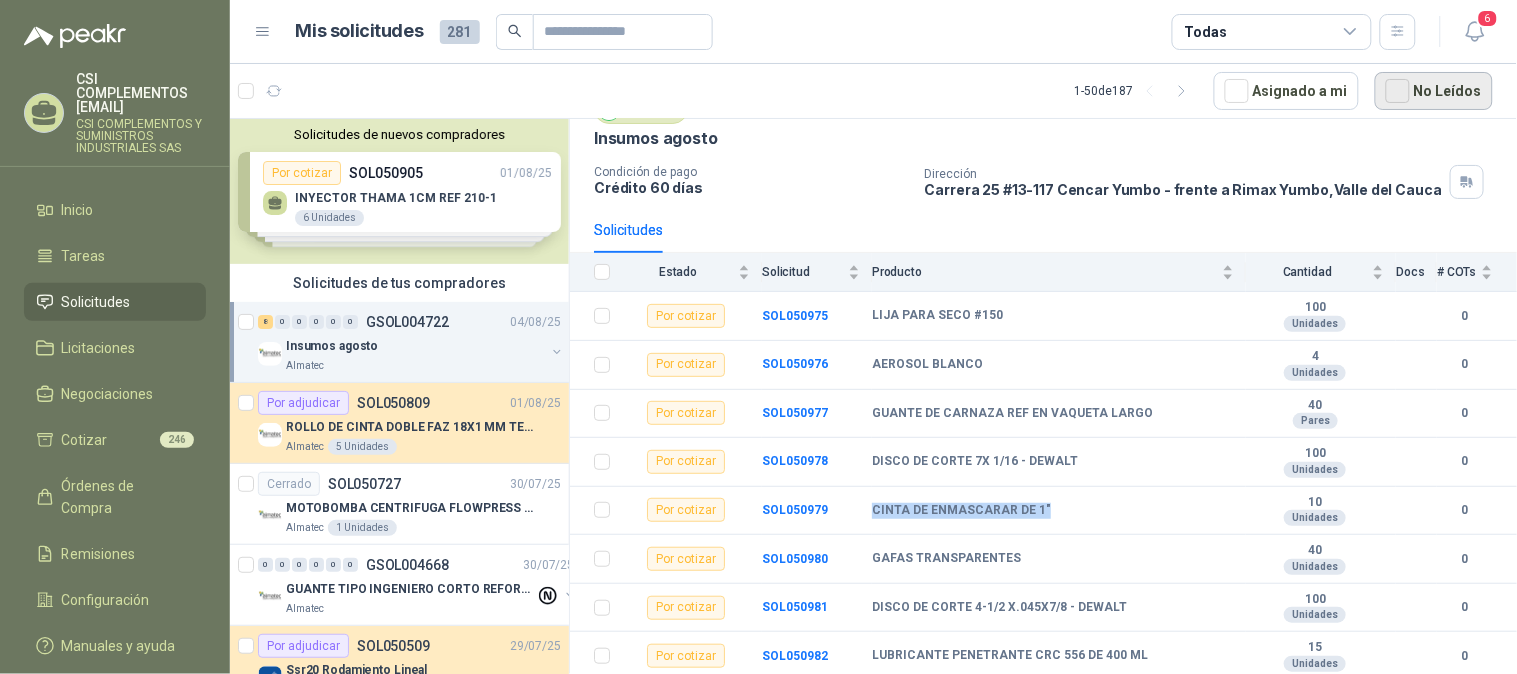 copy on "CINTA DE ENMASCARAR DE 1"" 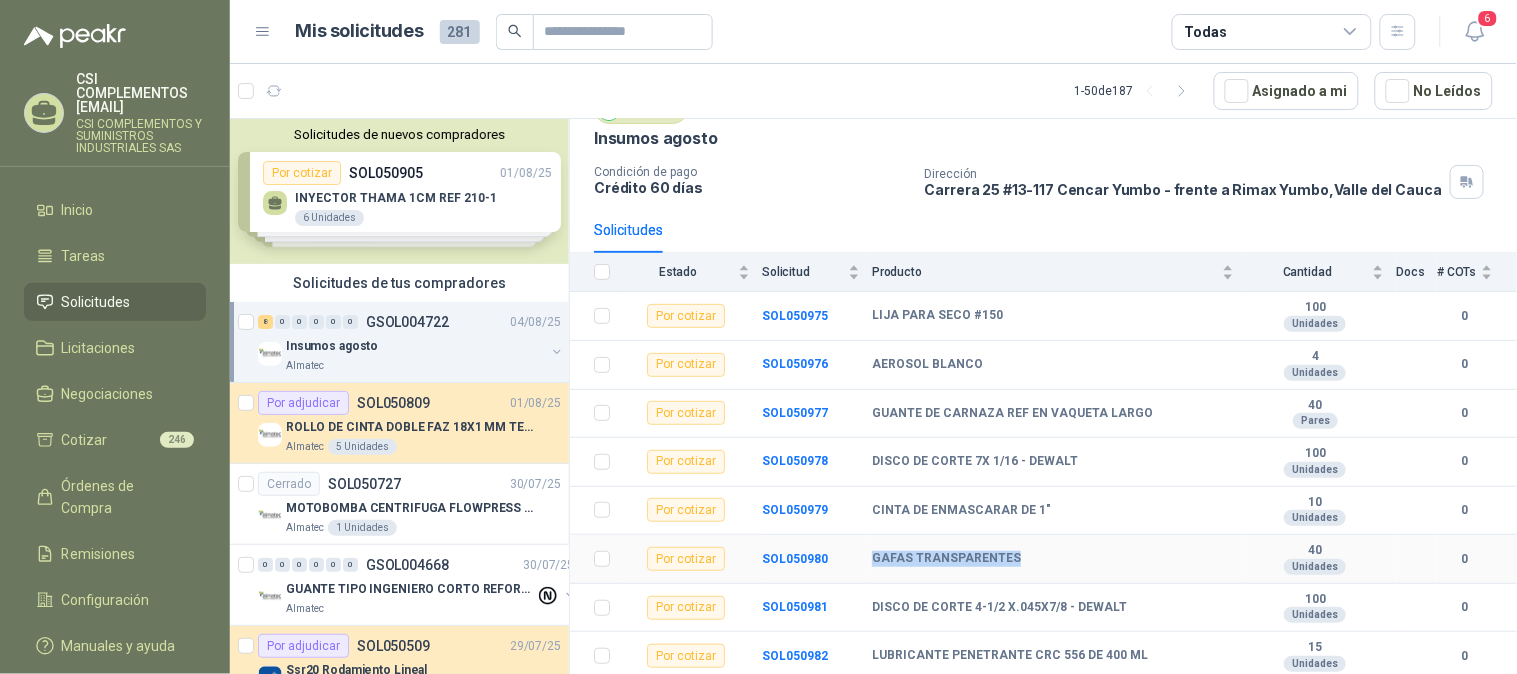 drag, startPoint x: 873, startPoint y: 558, endPoint x: 1032, endPoint y: 547, distance: 159.38005 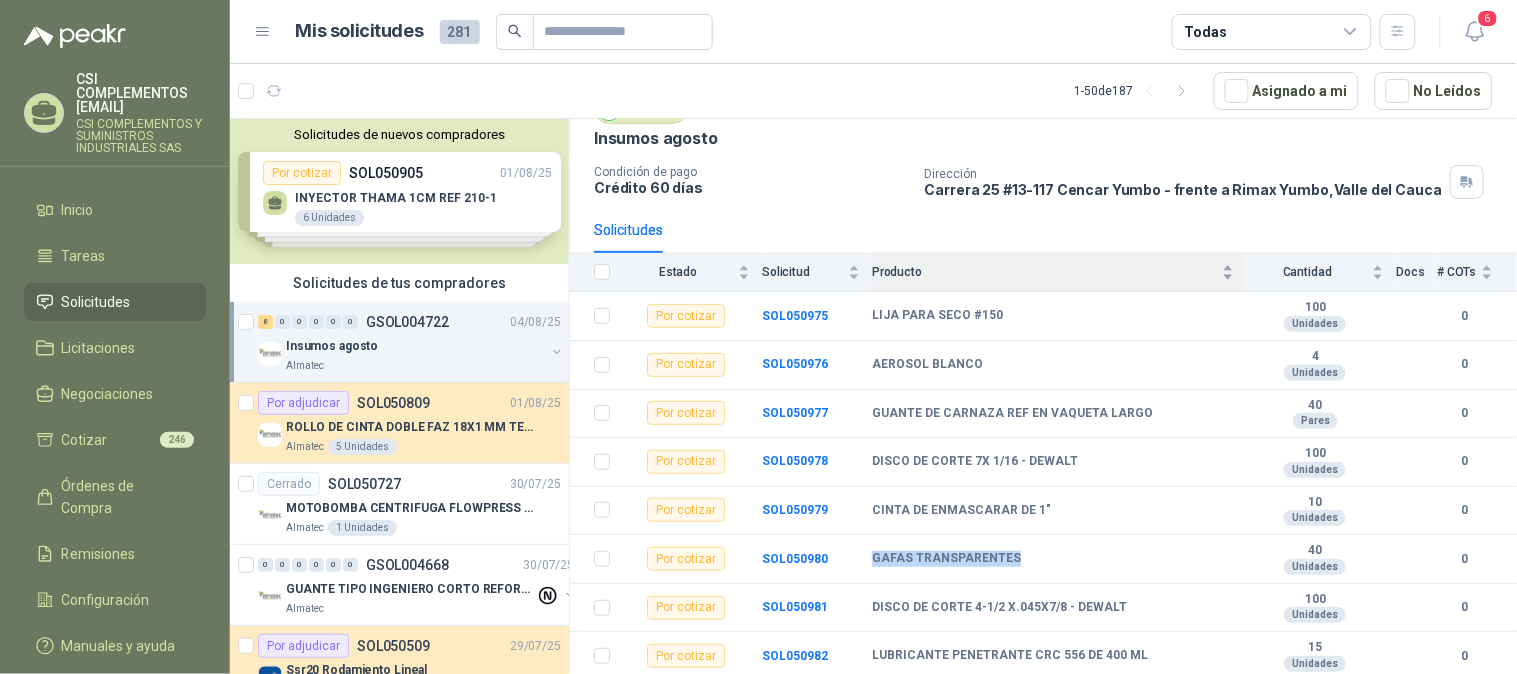 copy on "GAFAS TRANSPARENTES" 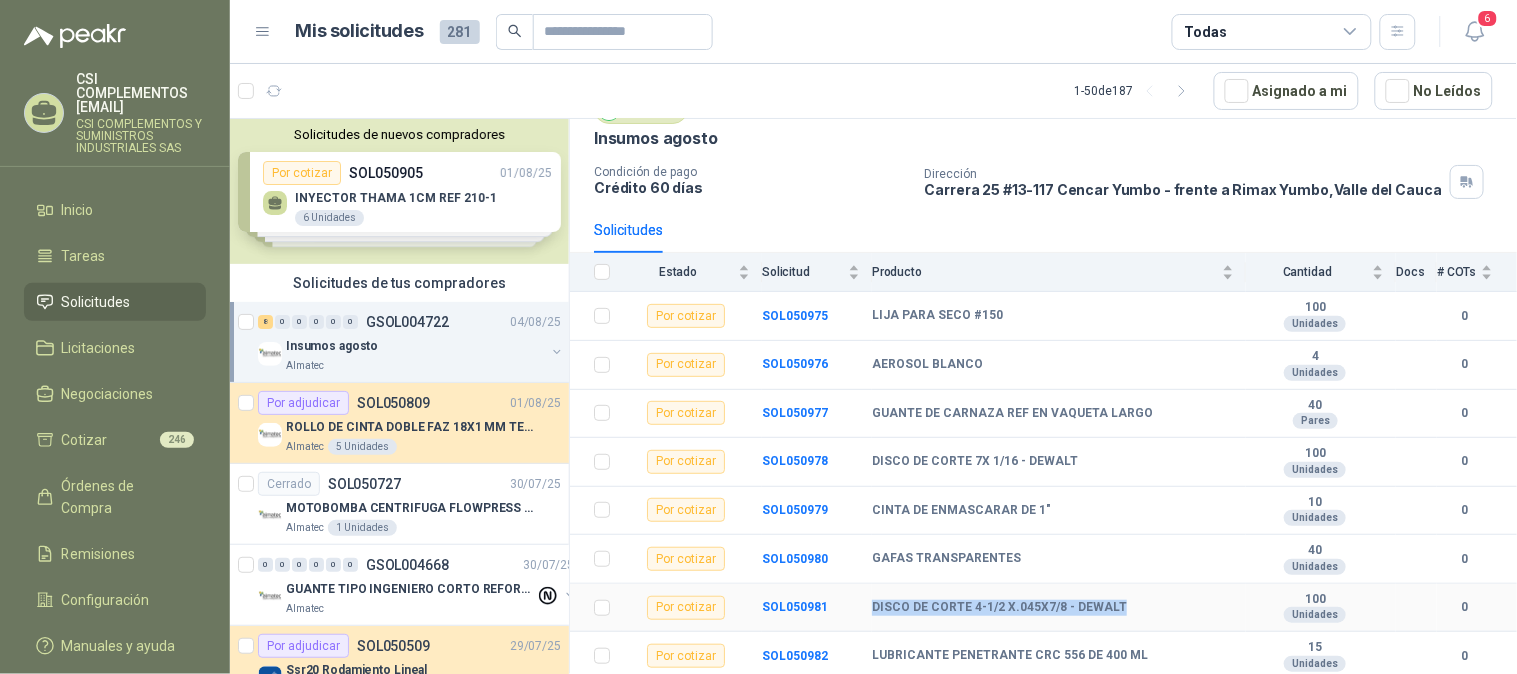 drag, startPoint x: 862, startPoint y: 601, endPoint x: 1117, endPoint y: 622, distance: 255.86325 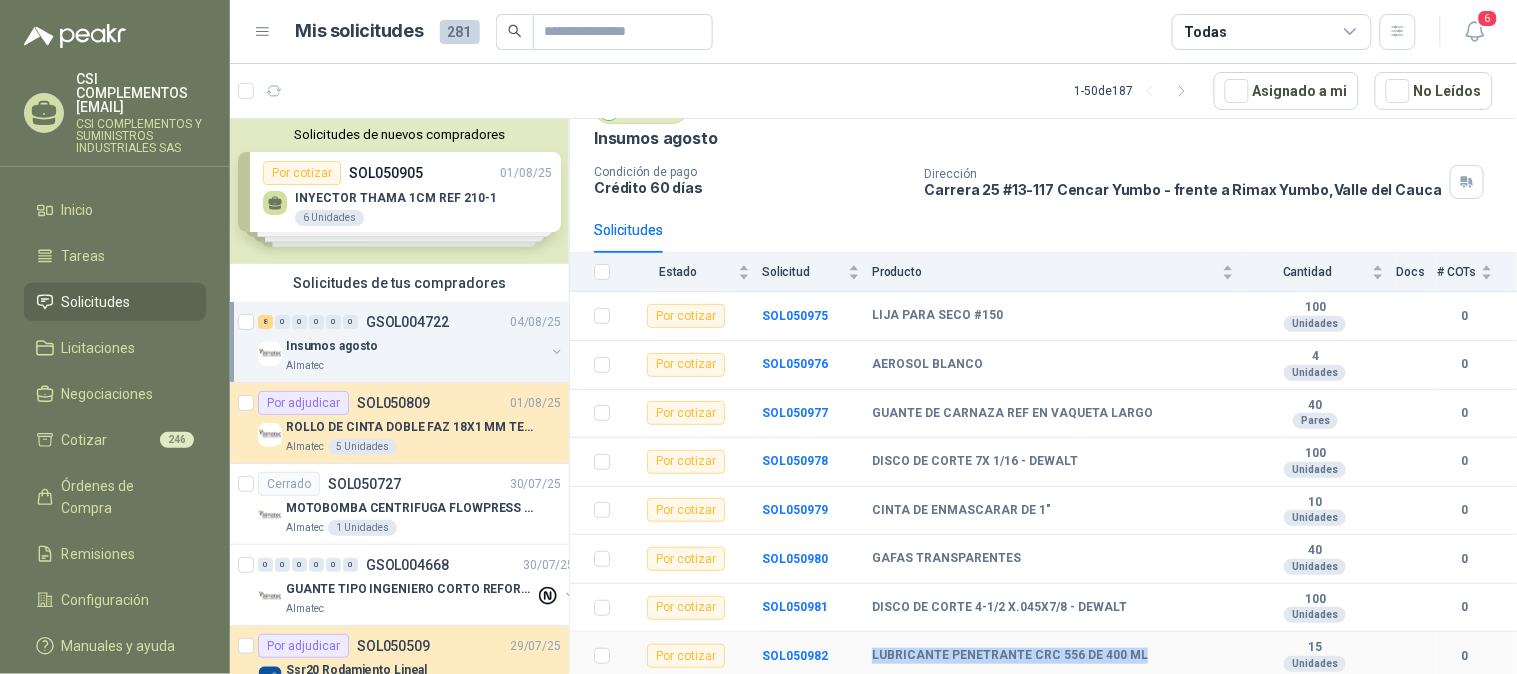 drag, startPoint x: 872, startPoint y: 653, endPoint x: 1141, endPoint y: 664, distance: 269.22482 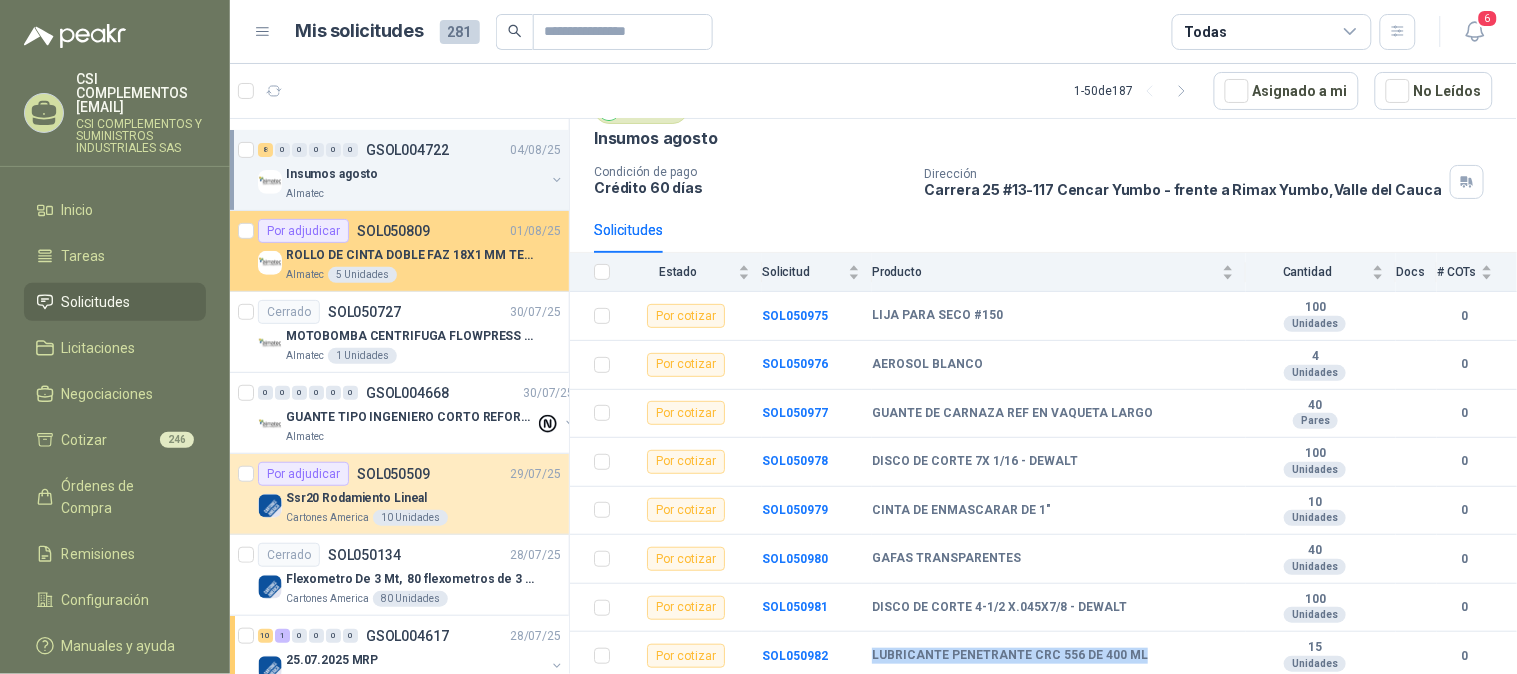 scroll, scrollTop: 222, scrollLeft: 0, axis: vertical 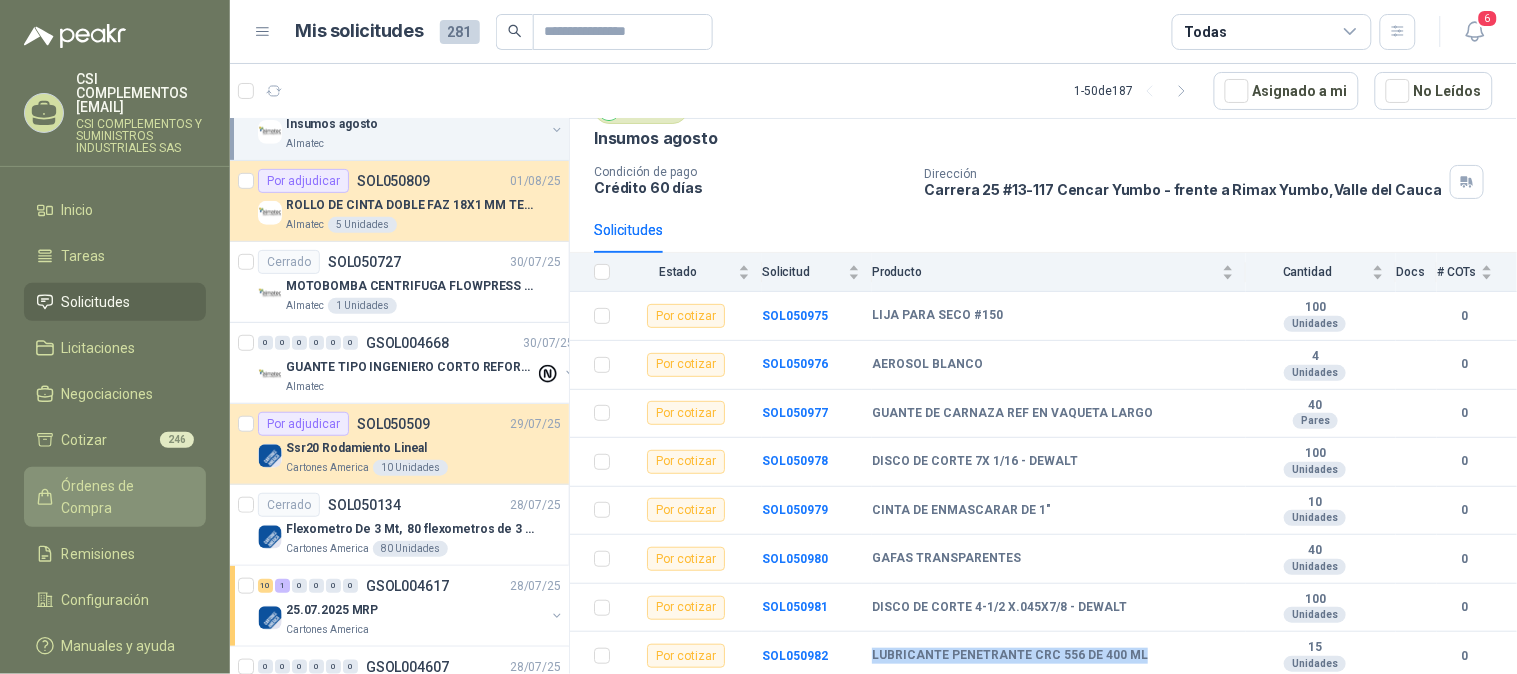 click on "Órdenes de Compra" at bounding box center [124, 497] 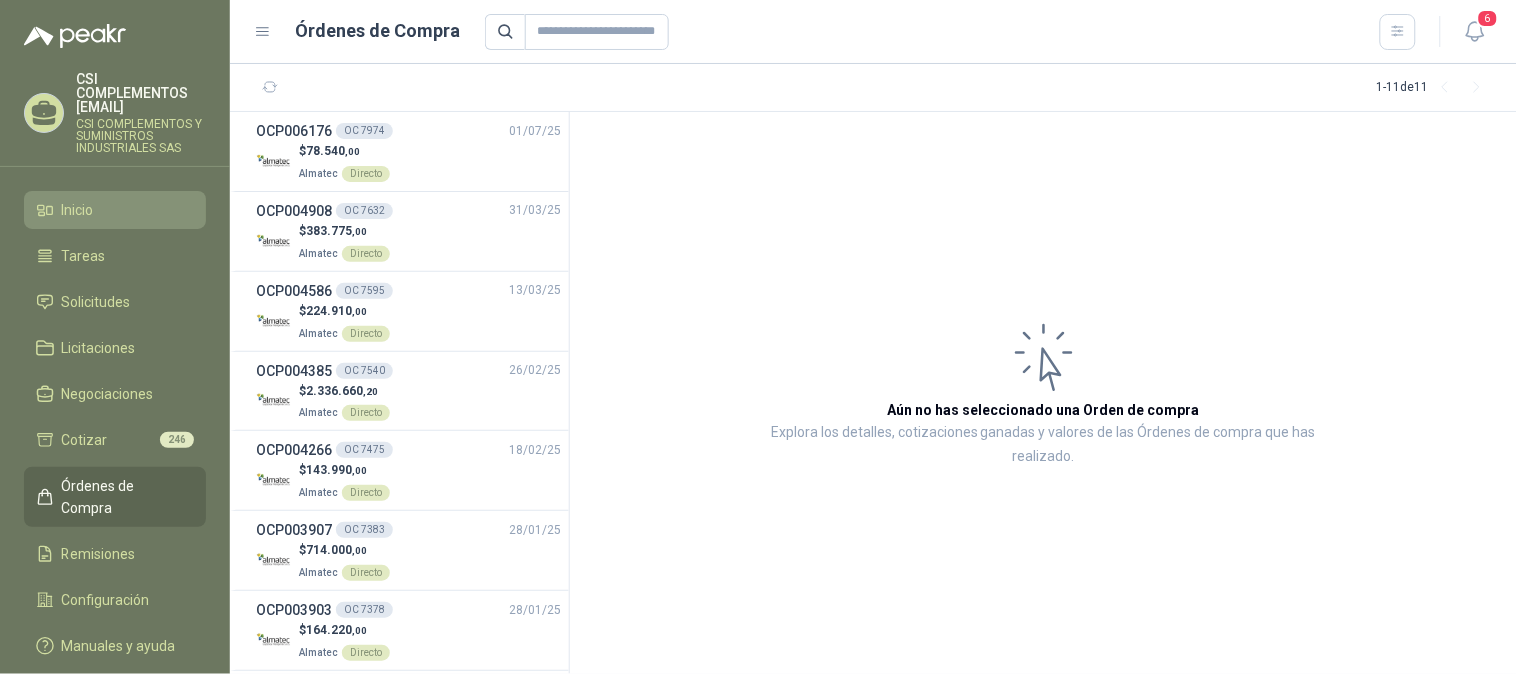 click on "Inicio" at bounding box center (115, 210) 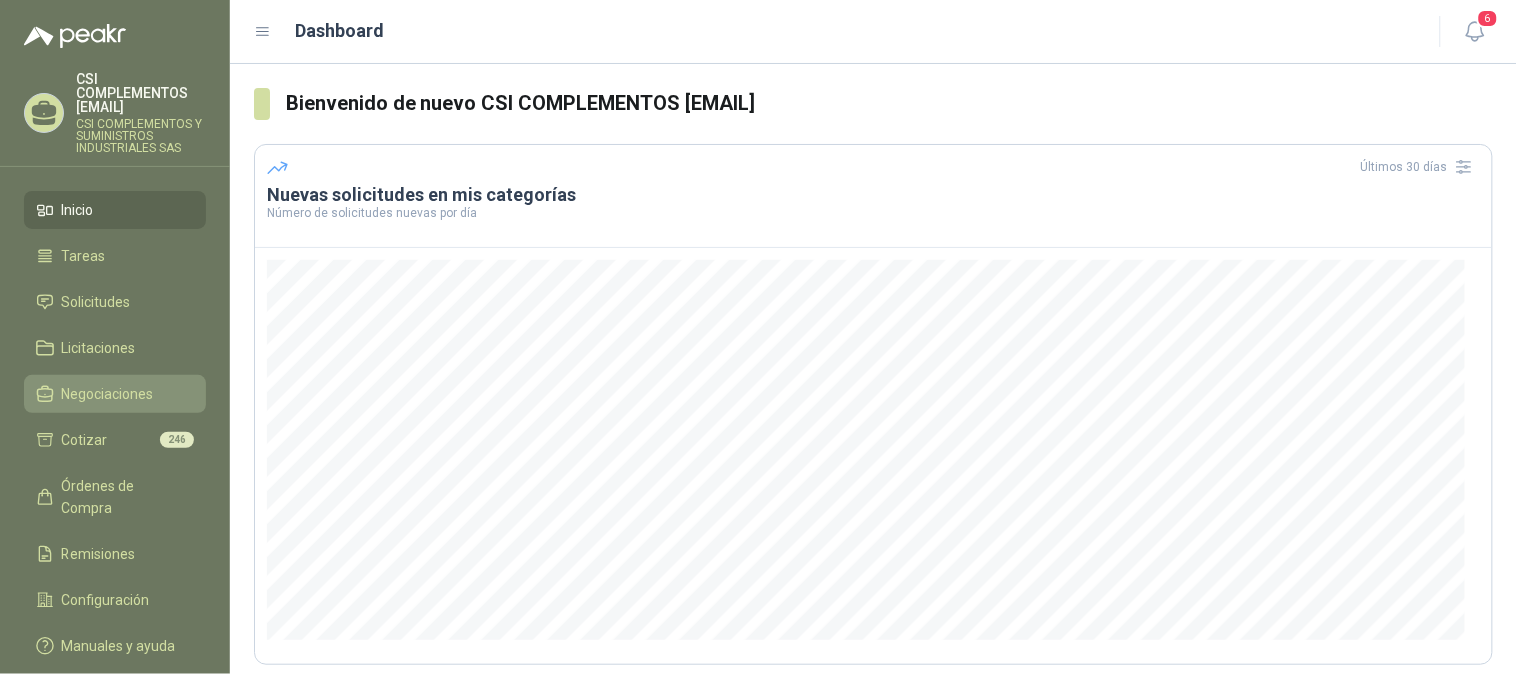 click on "Negociaciones" at bounding box center (108, 394) 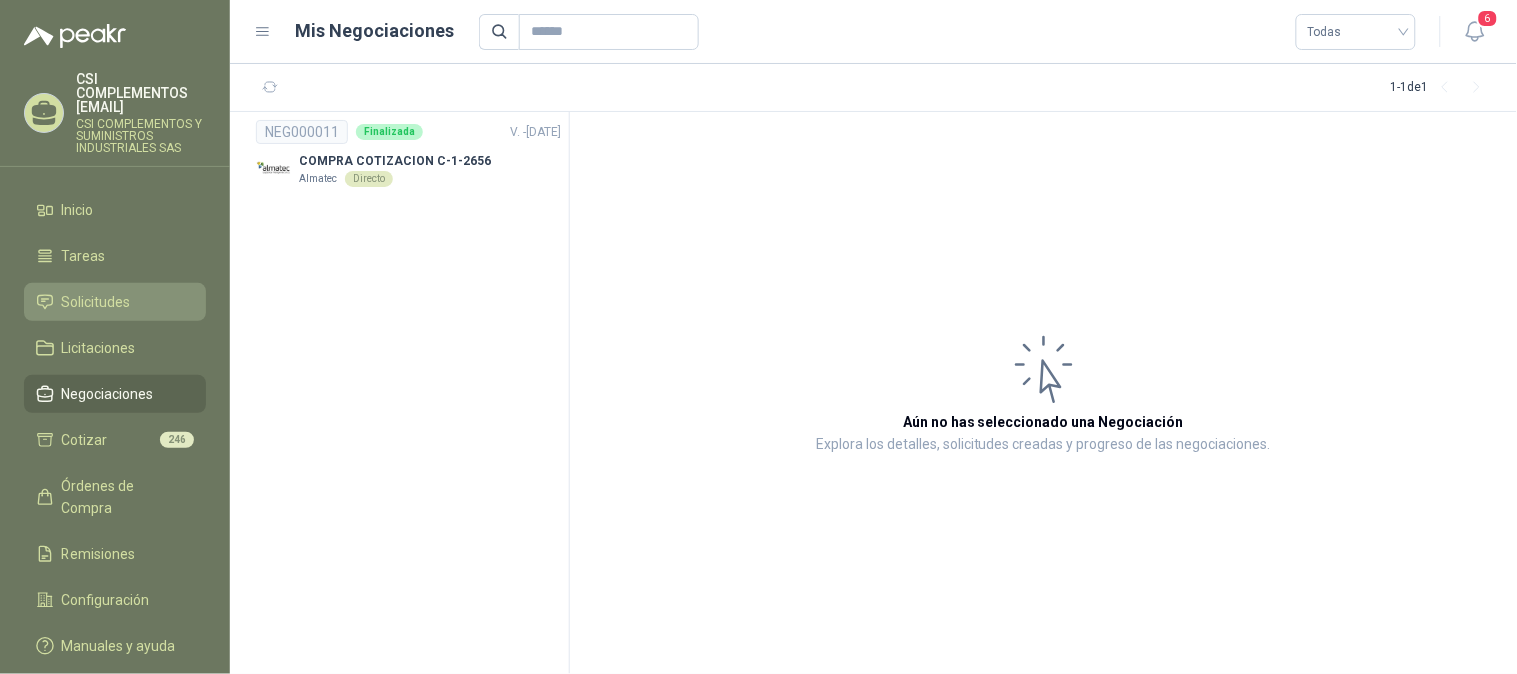 click on "Solicitudes" at bounding box center (96, 302) 